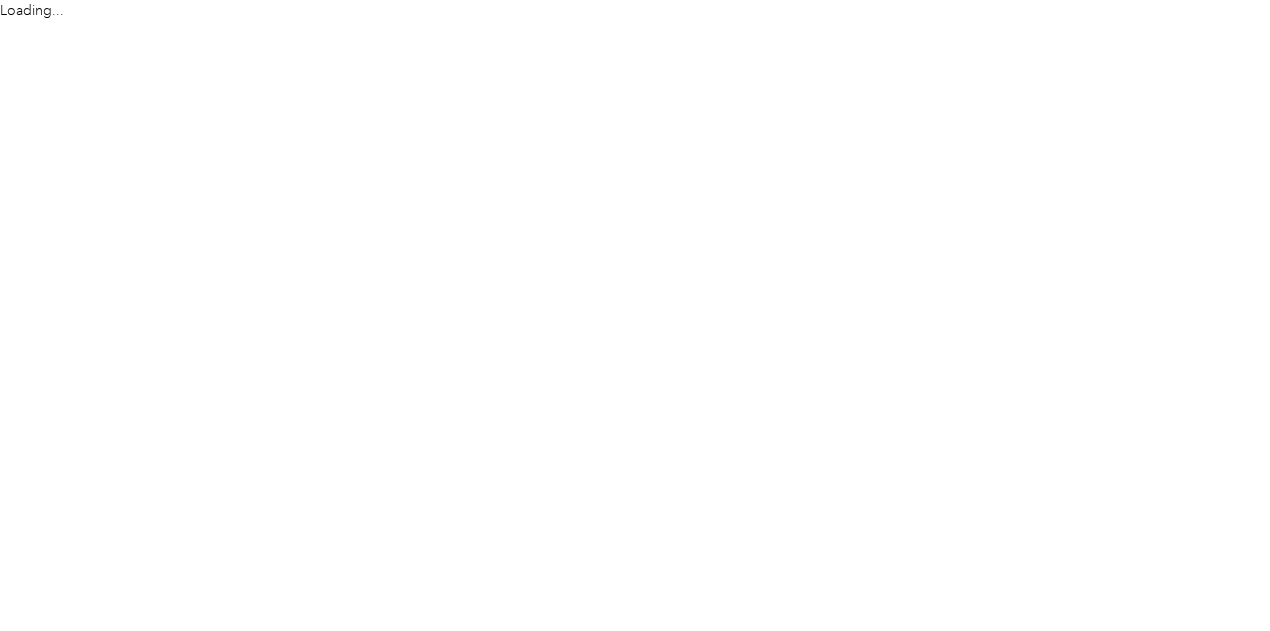 scroll, scrollTop: 0, scrollLeft: 0, axis: both 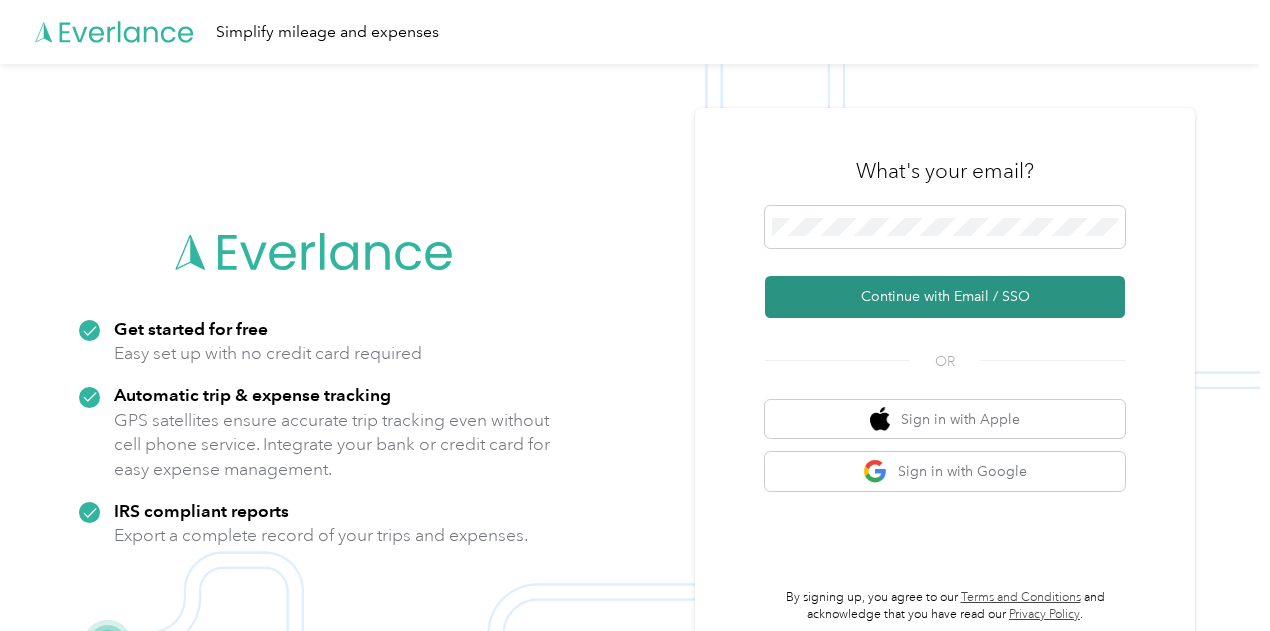 click on "Continue with Email / SSO" at bounding box center [945, 297] 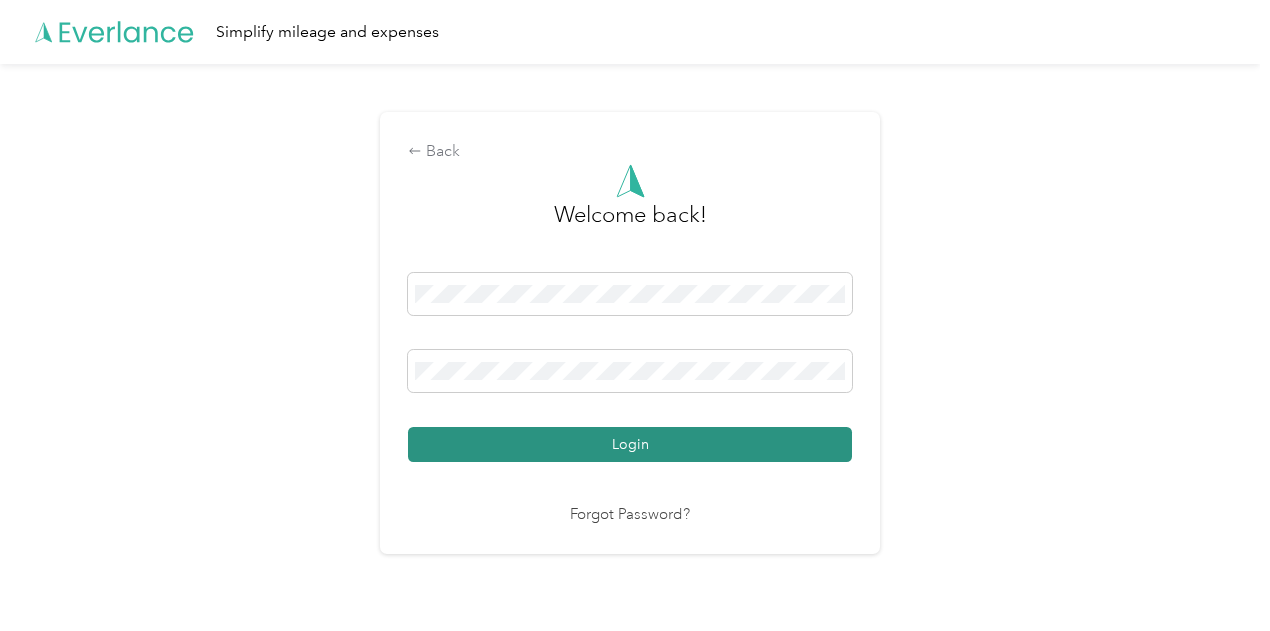 click on "Login" at bounding box center [630, 444] 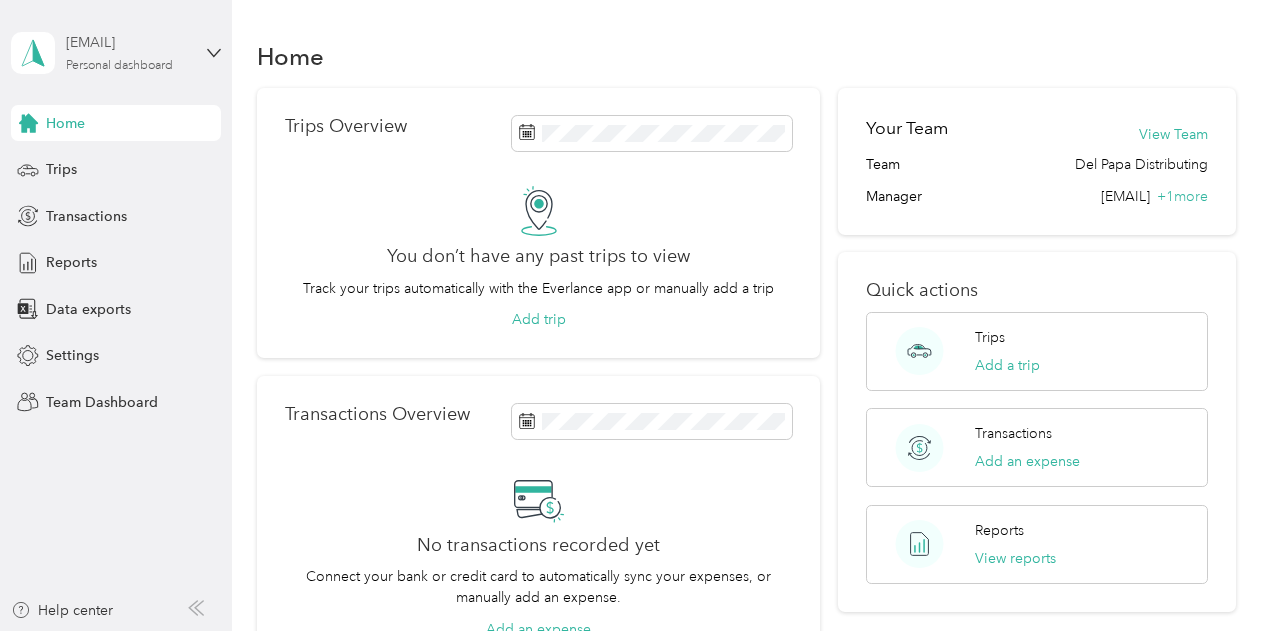 click on "[EMAIL] Personal dashboard" at bounding box center [128, 52] 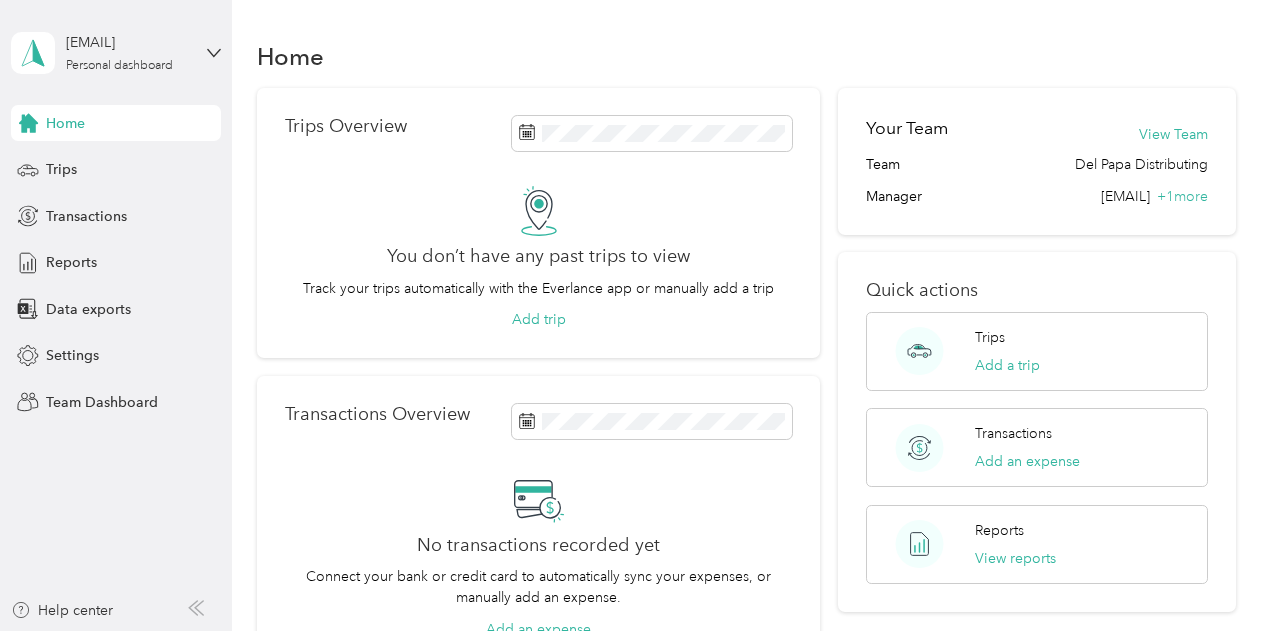 click on "Team dashboard" at bounding box center [163, 164] 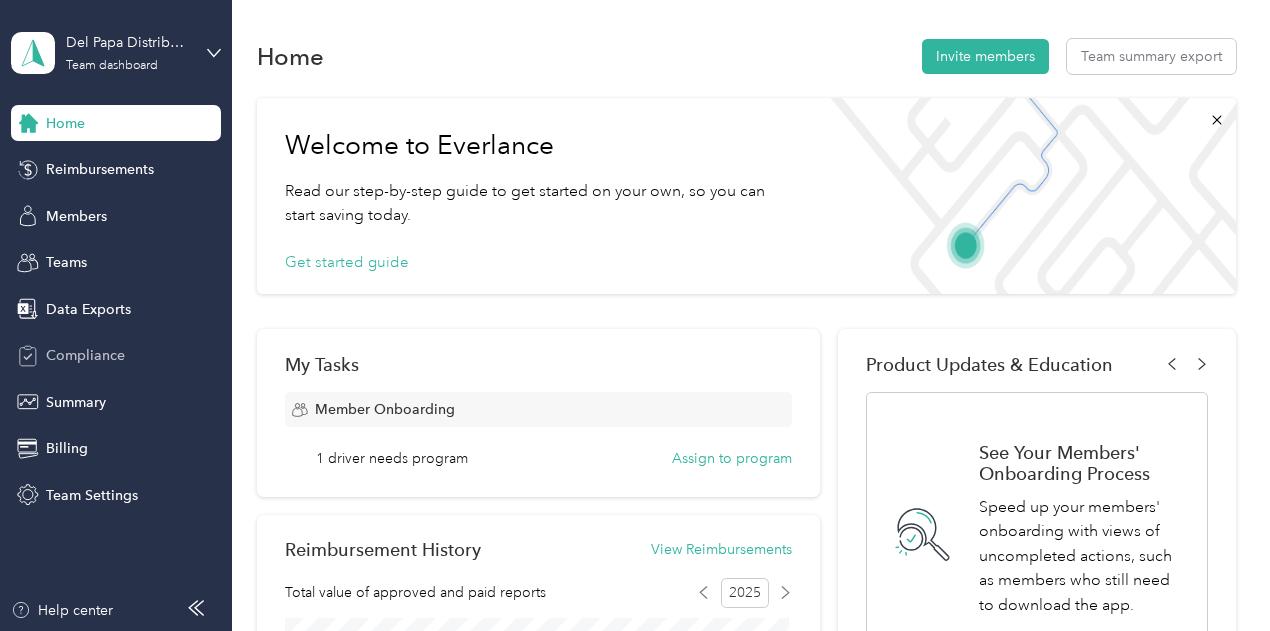 click on "Compliance" at bounding box center [85, 355] 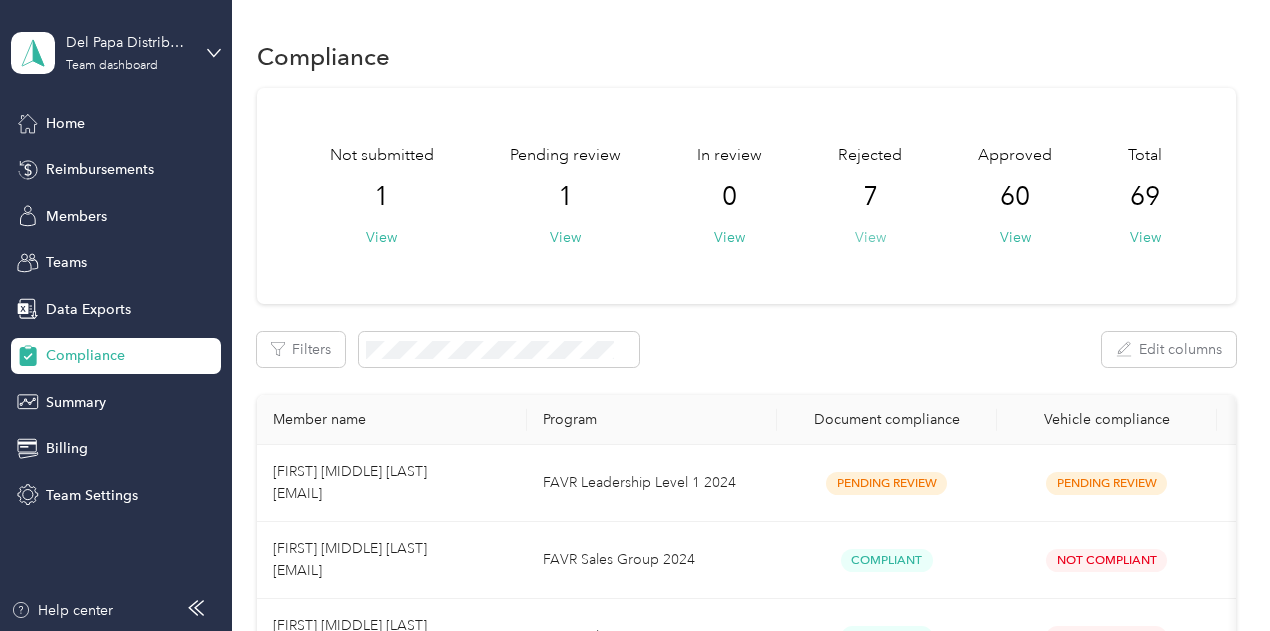click on "View" at bounding box center (870, 237) 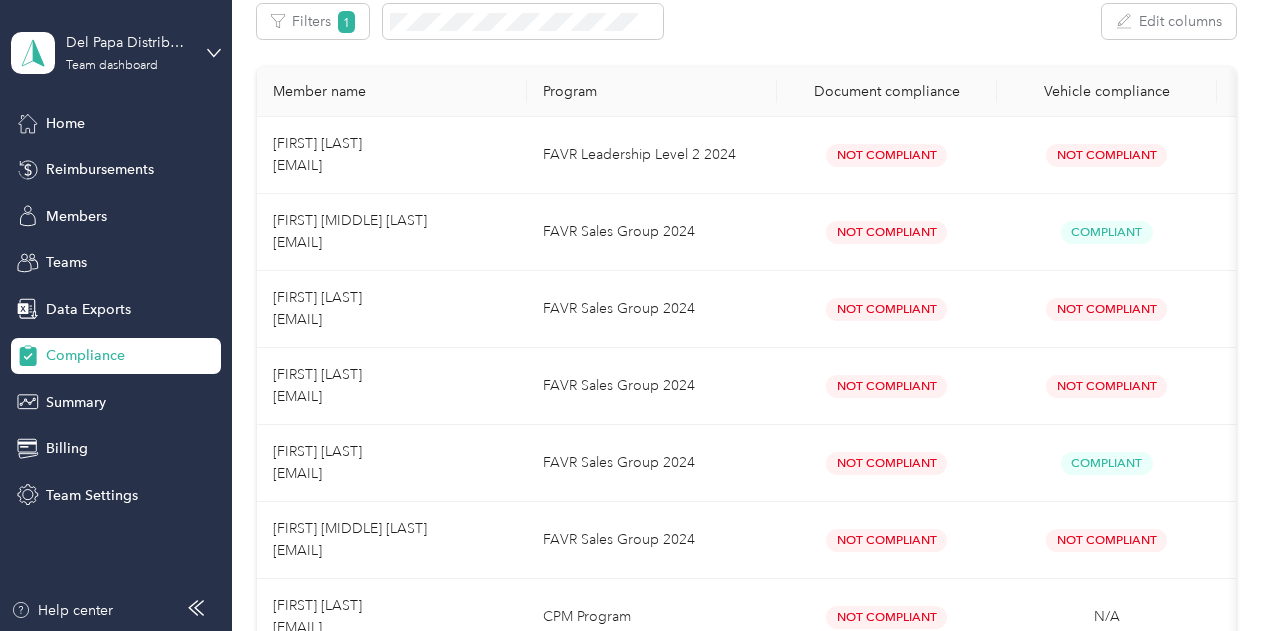 scroll, scrollTop: 316, scrollLeft: 0, axis: vertical 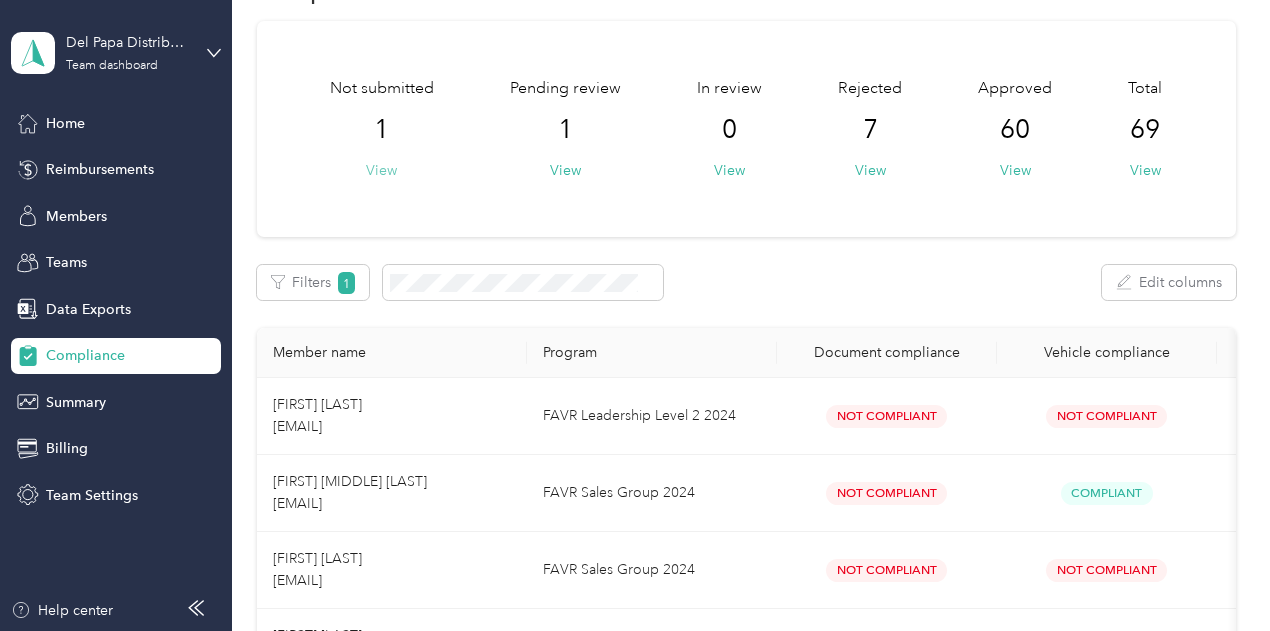 click on "View" at bounding box center (381, 170) 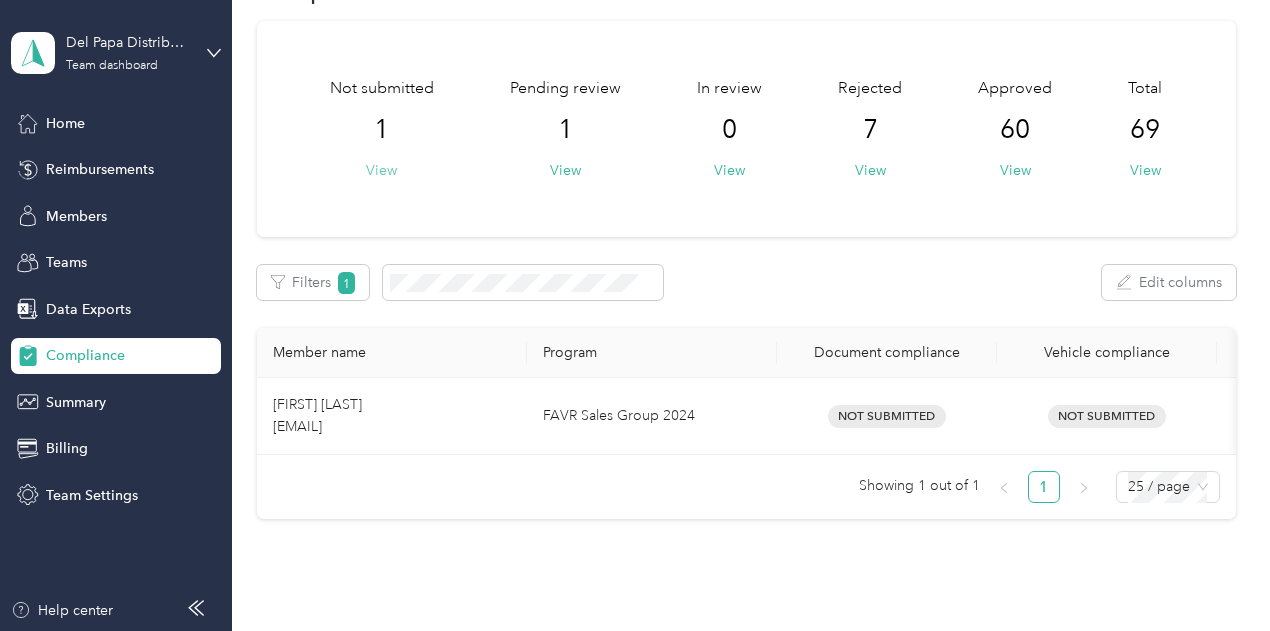 click on "View" at bounding box center (381, 170) 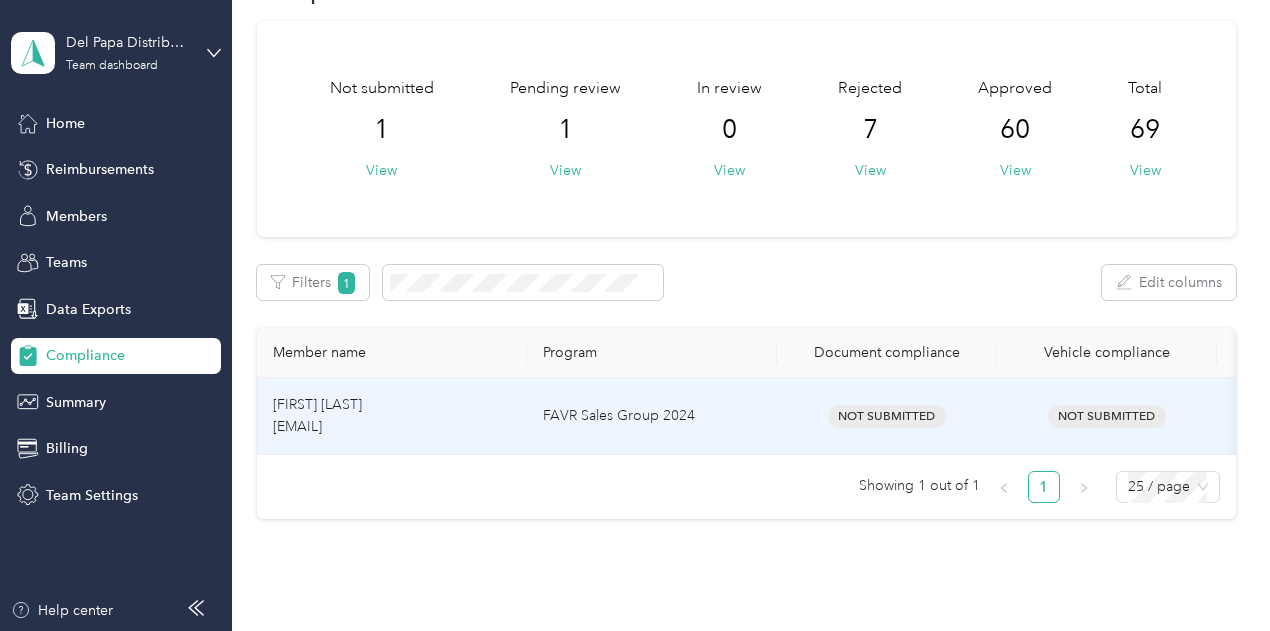 click on "[FIRST] [LAST]
[EMAIL]" at bounding box center [317, 415] 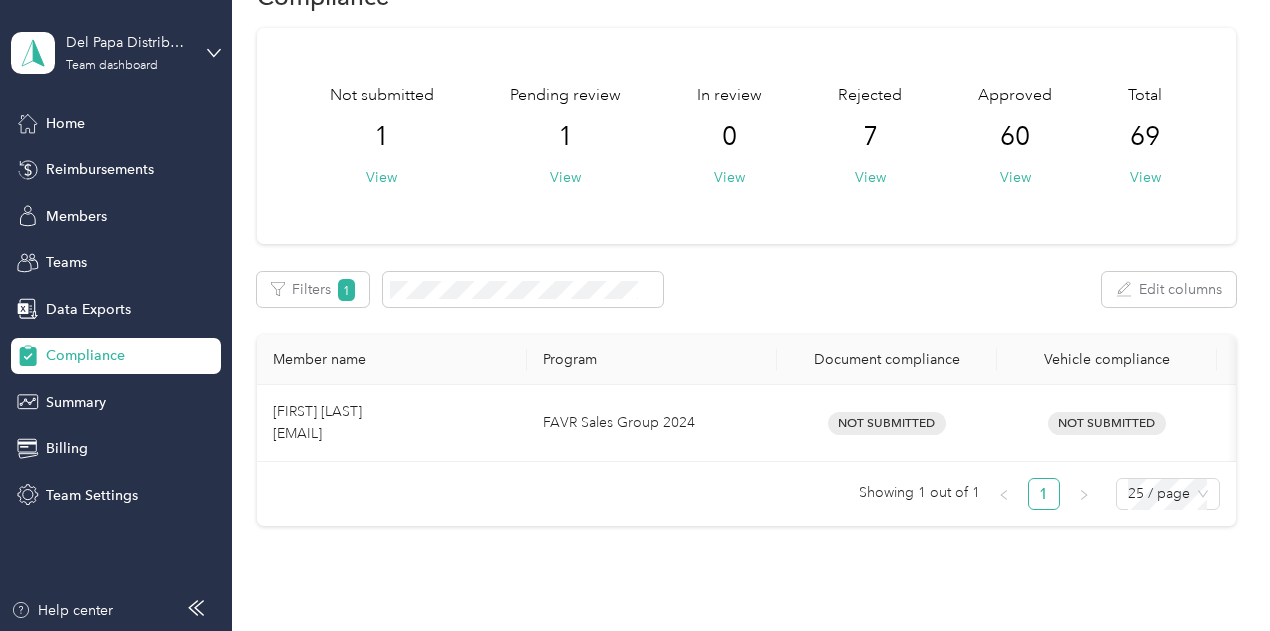 scroll, scrollTop: 55, scrollLeft: 0, axis: vertical 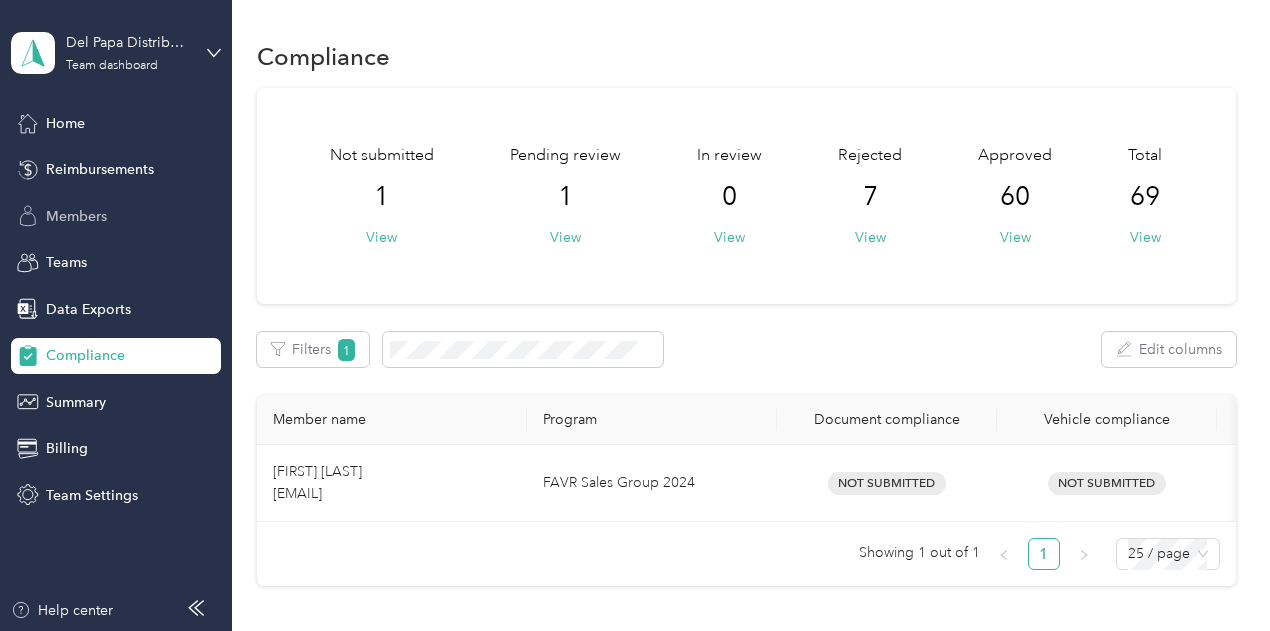 click on "Members" at bounding box center [76, 216] 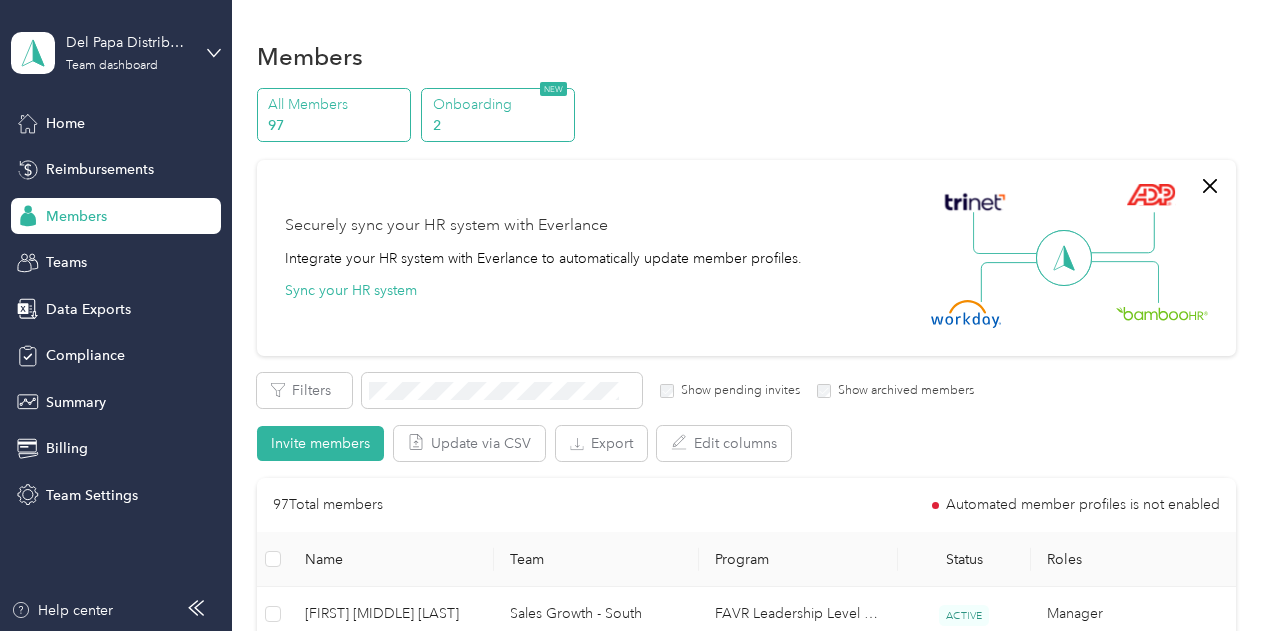 click on "Onboarding" at bounding box center [501, 104] 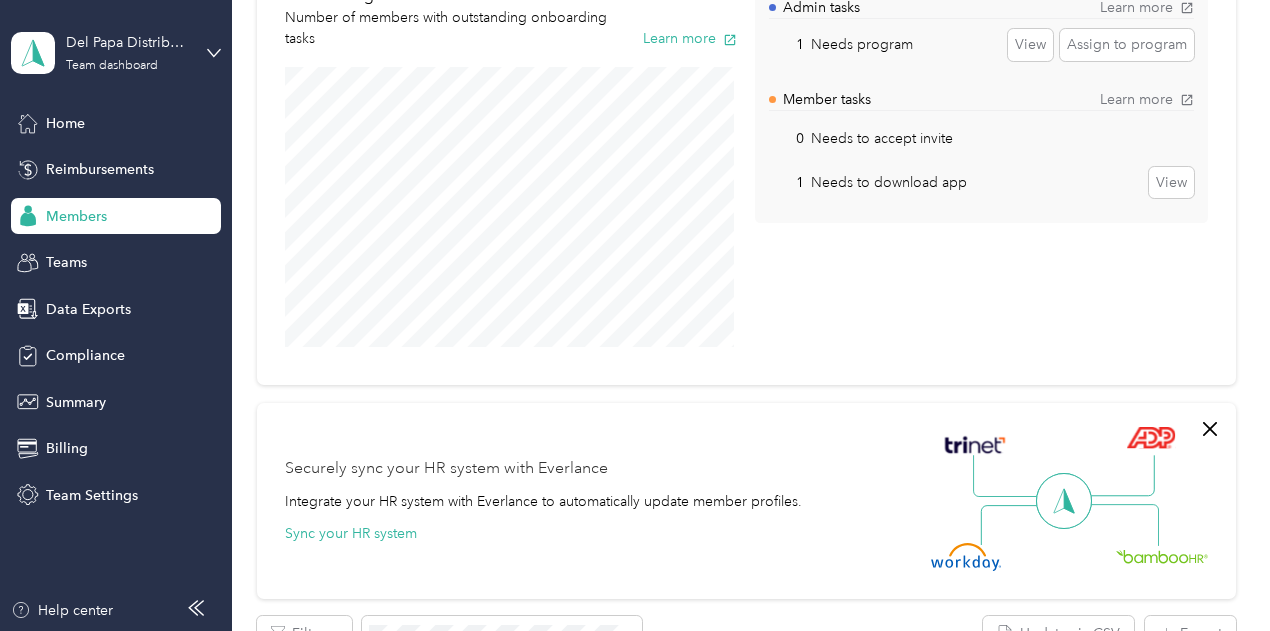 scroll, scrollTop: 125, scrollLeft: 0, axis: vertical 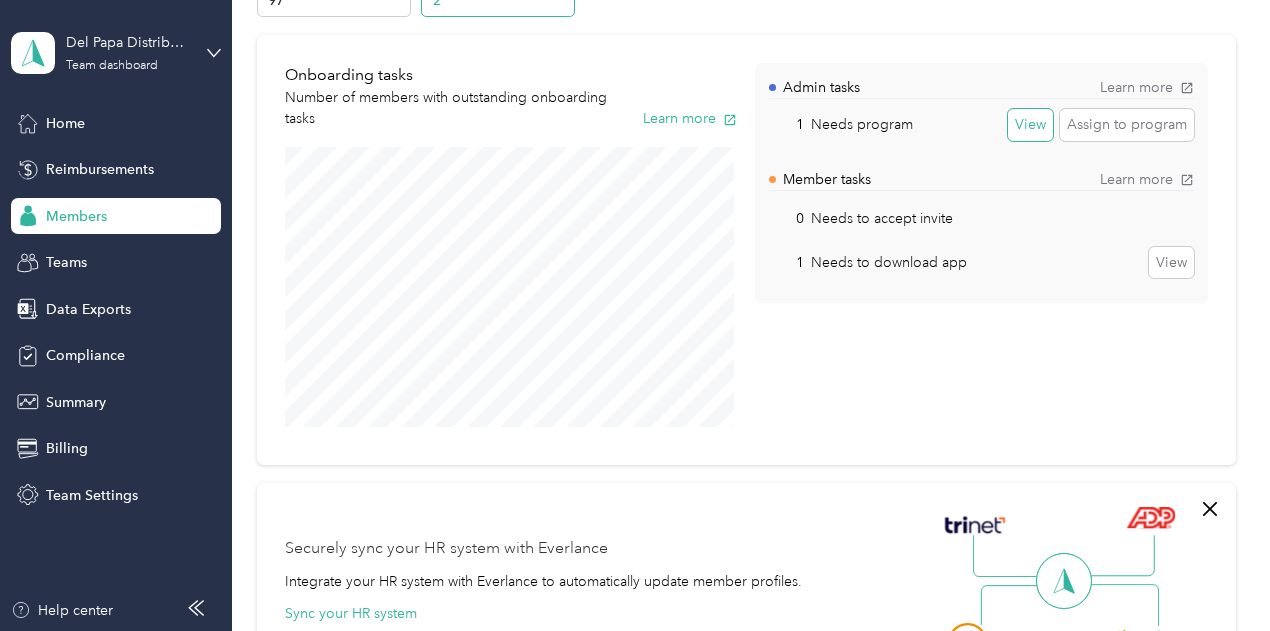 click on "View" at bounding box center [1030, 125] 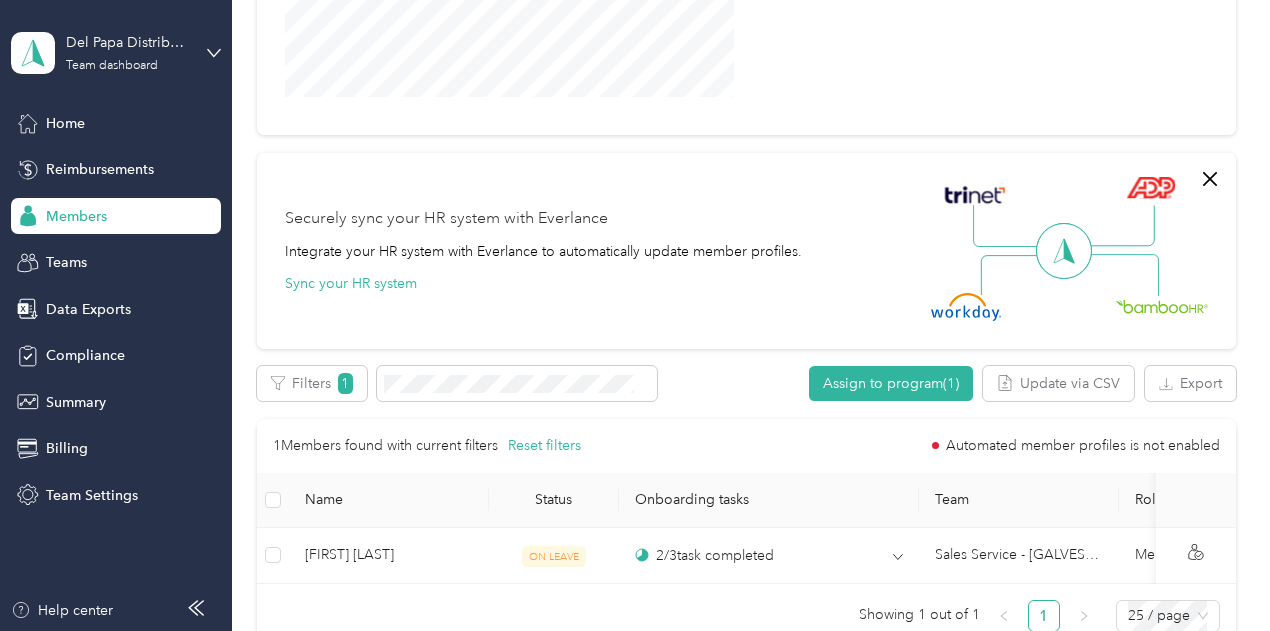 scroll, scrollTop: 446, scrollLeft: 0, axis: vertical 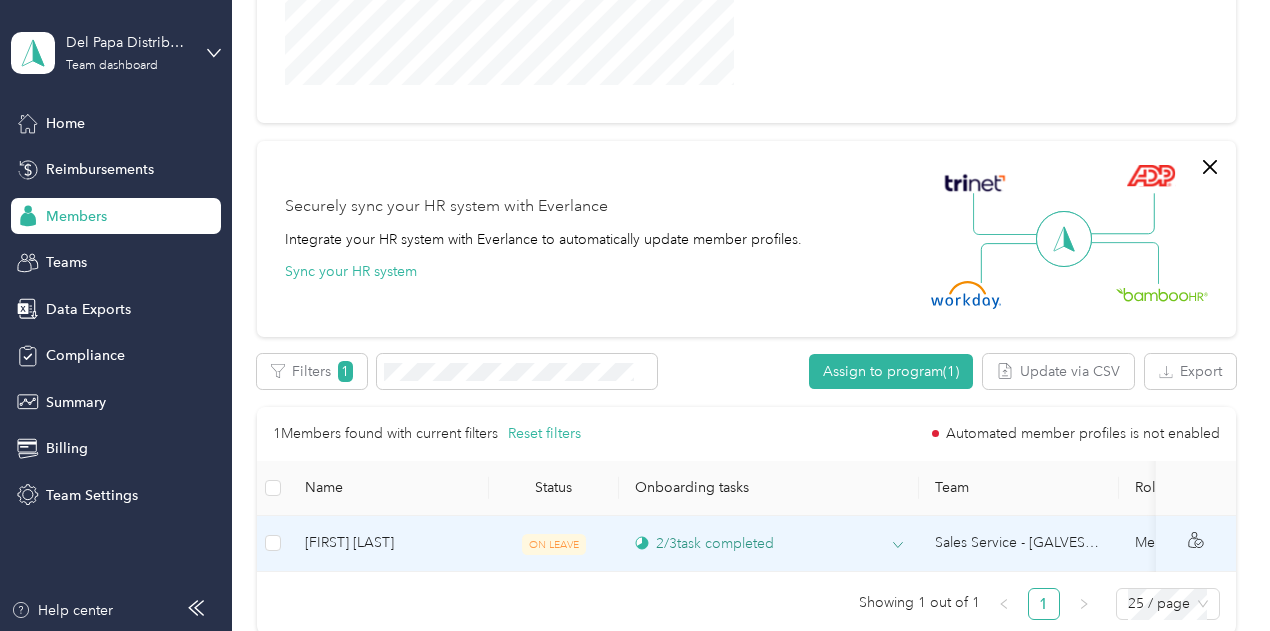 click 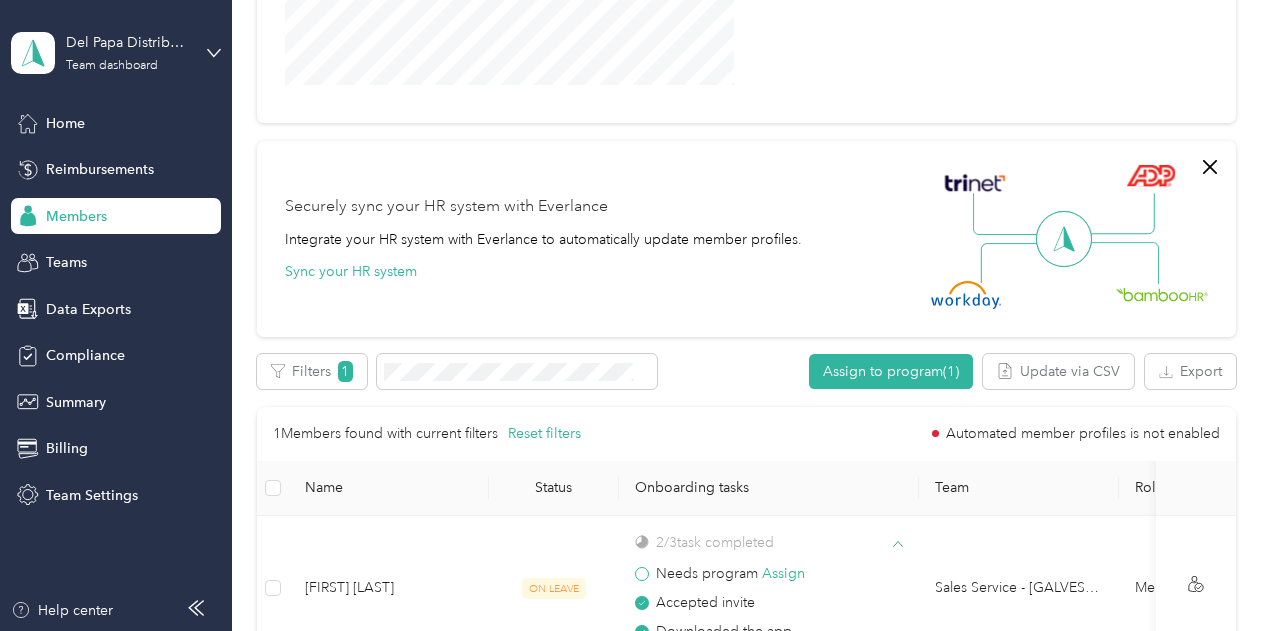click on "Members All Members 97 Onboarding 2 NEW Onboarding tasks Number of members with outstanding onboarding tasks Reset Admin tasks Learn more 1 Needs program Clear Assign to program Member tasks Learn more 0 Needs to accept invite View 1 Needs to download app View Securely sync your HR system with Everlance Integrate your HR system with Everlance to automatically update member profiles. Sync your HR system Edit program Export Selected 0 of 1 members Cancel Filters 1 Assign to program (1) Update via CSV Export 1 Members found with current filters Reset filters Automated member profiles is not enabled Name Status Onboarding tasks Team Roles Program Bruno JR Cavazos ON LEAVE 2 / 3 task completed Needs program Assign Accepted invite Downloaded the app Sales Service - [GALVESTON] Member - Showing 1 out of 1 1 25 / page" at bounding box center [746, 202] 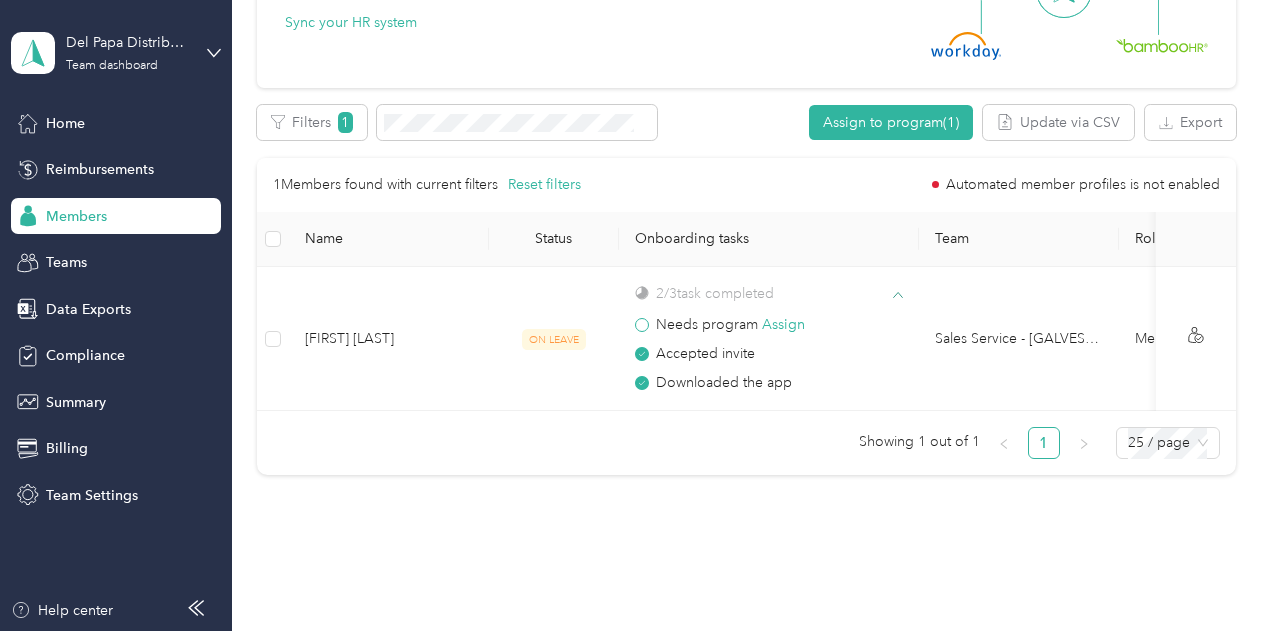 scroll, scrollTop: 702, scrollLeft: 0, axis: vertical 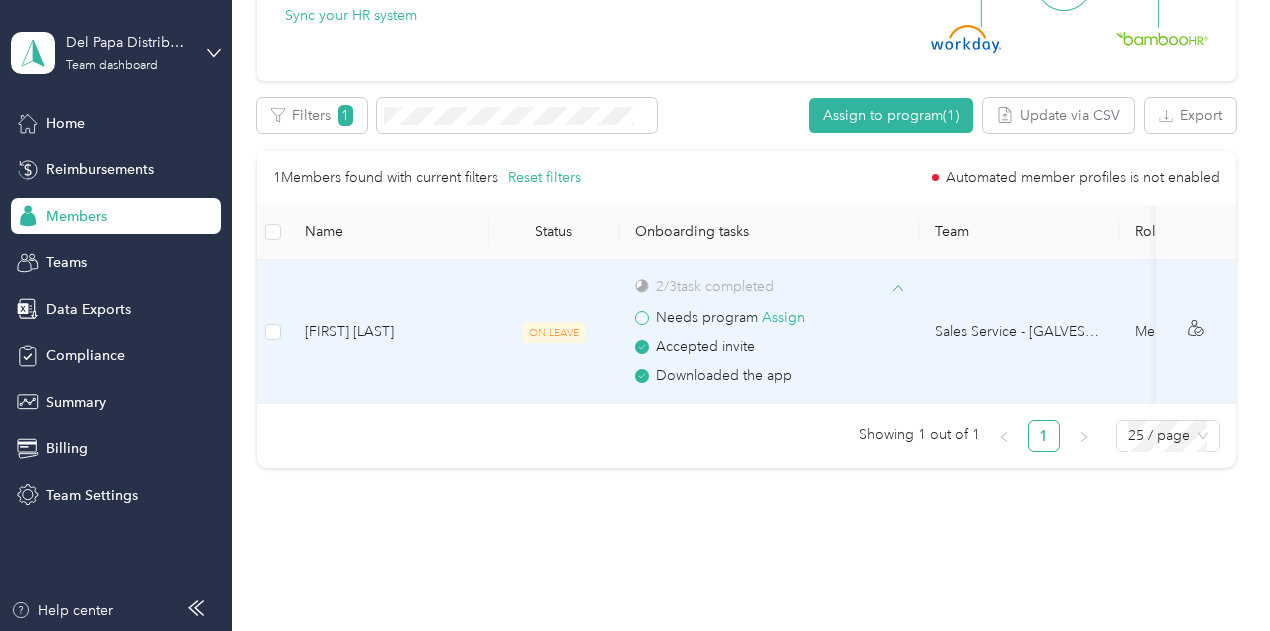 click on "Needs program Assign Accepted invite Downloaded the app" at bounding box center (769, 342) 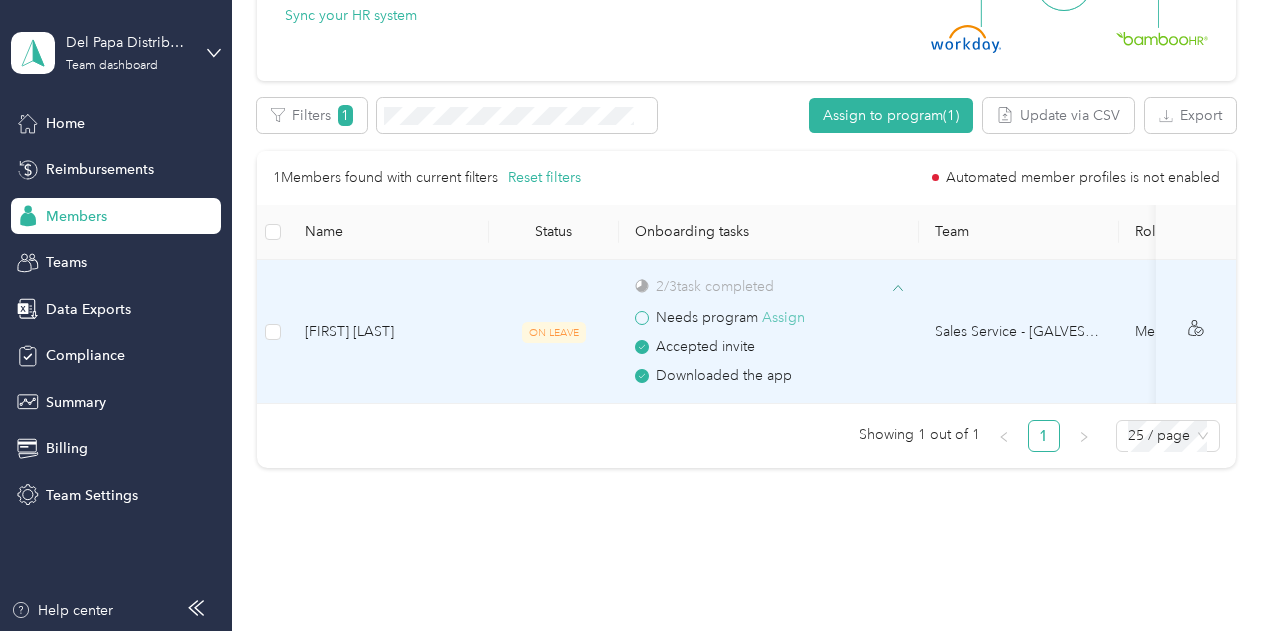 click on "Assign" at bounding box center (783, 318) 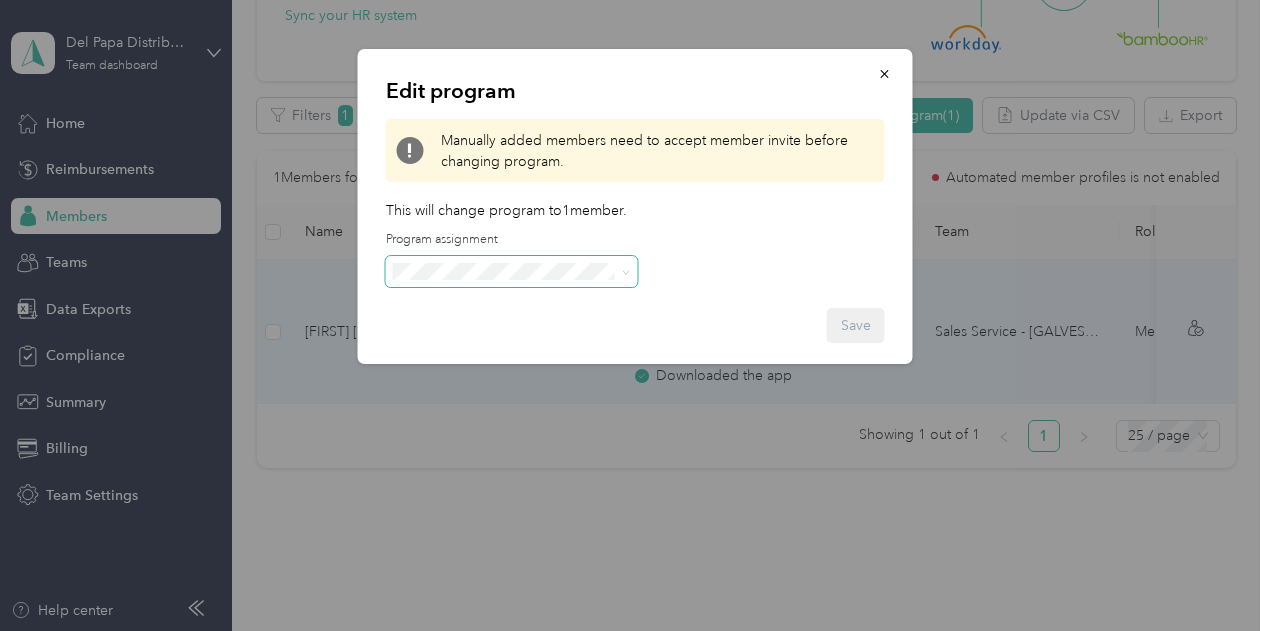 click at bounding box center [512, 272] 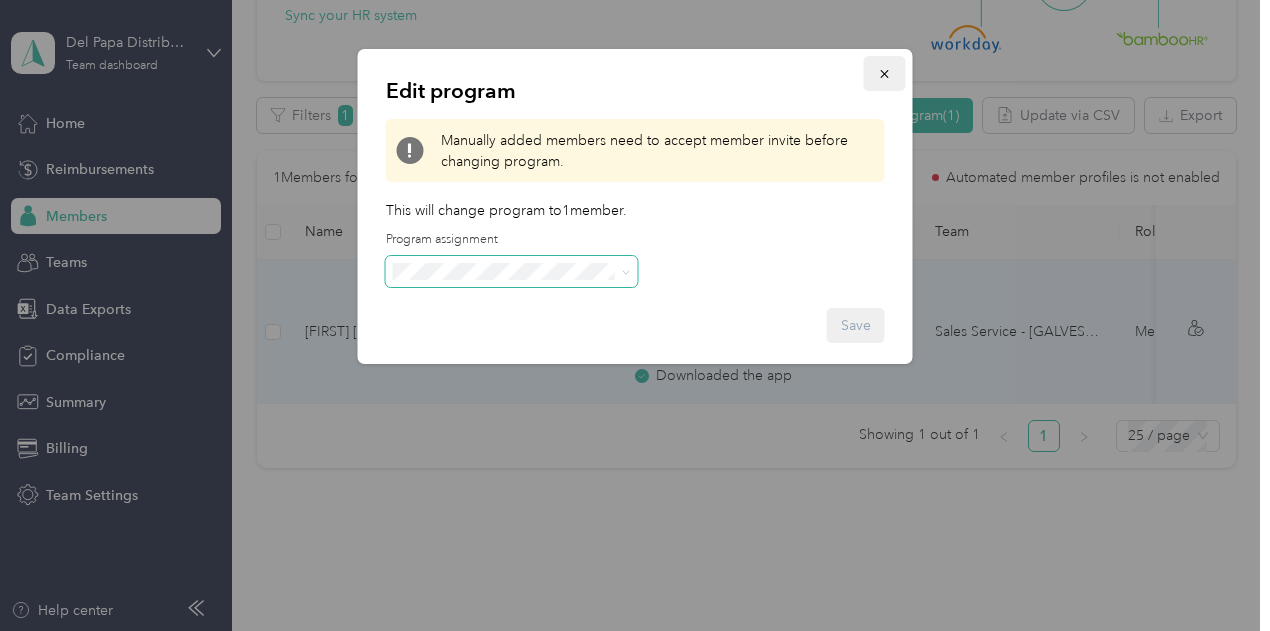 click at bounding box center (885, 73) 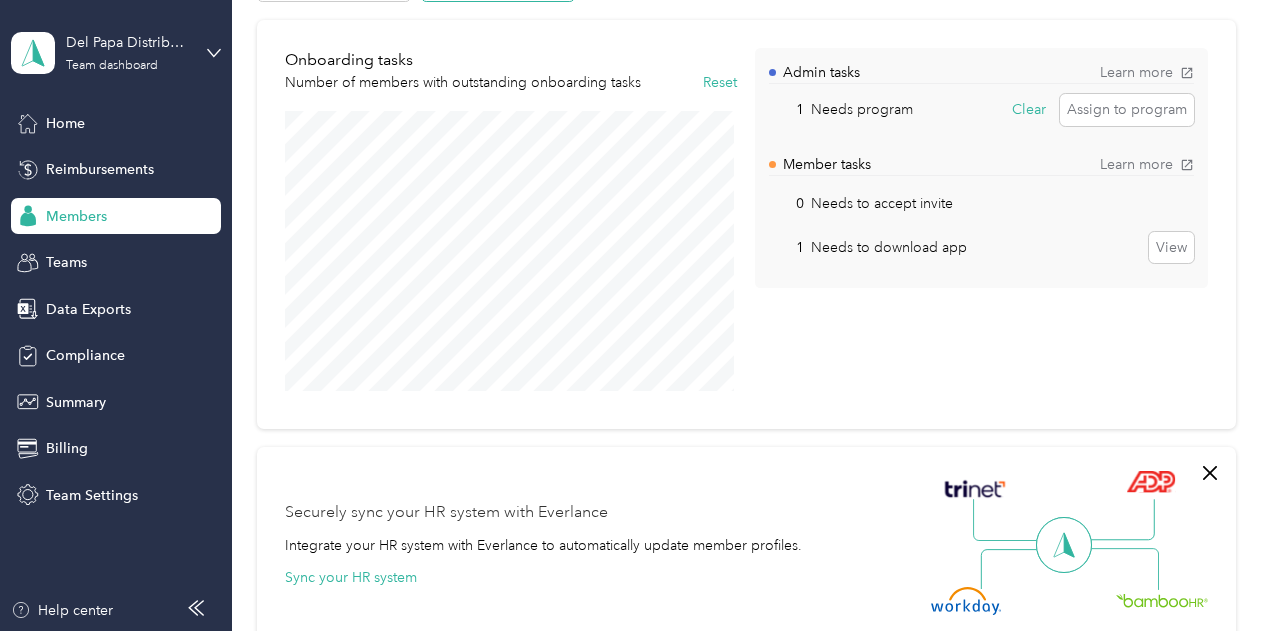 scroll, scrollTop: 54, scrollLeft: 0, axis: vertical 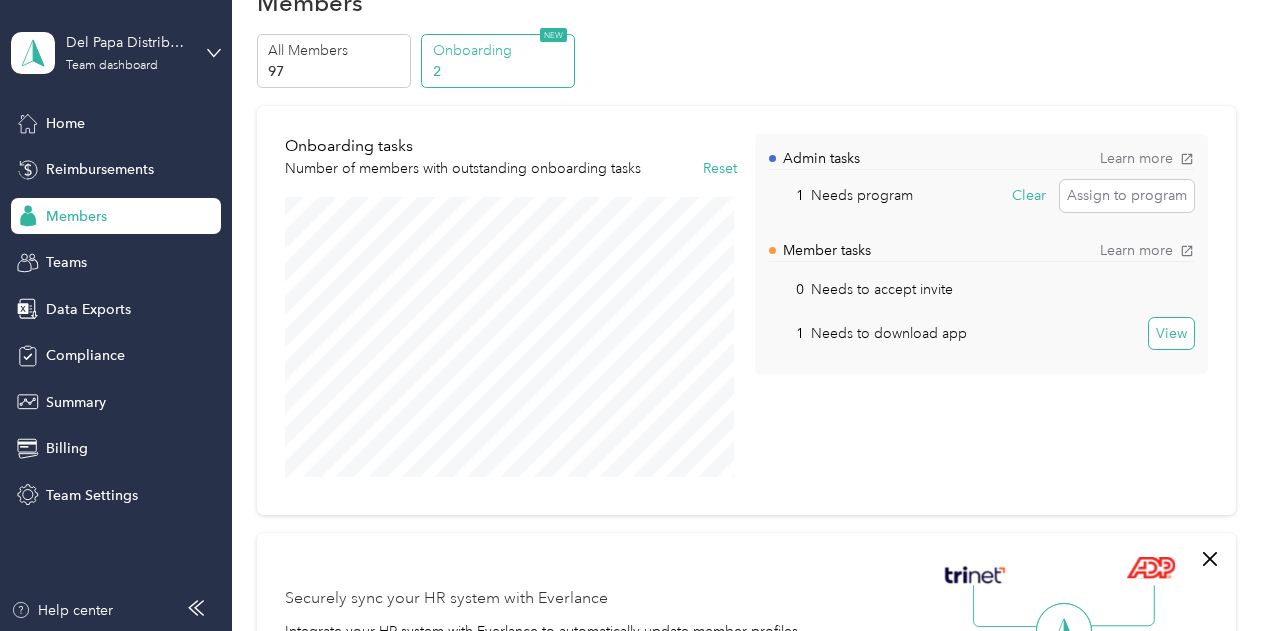 click on "View" at bounding box center [1171, 334] 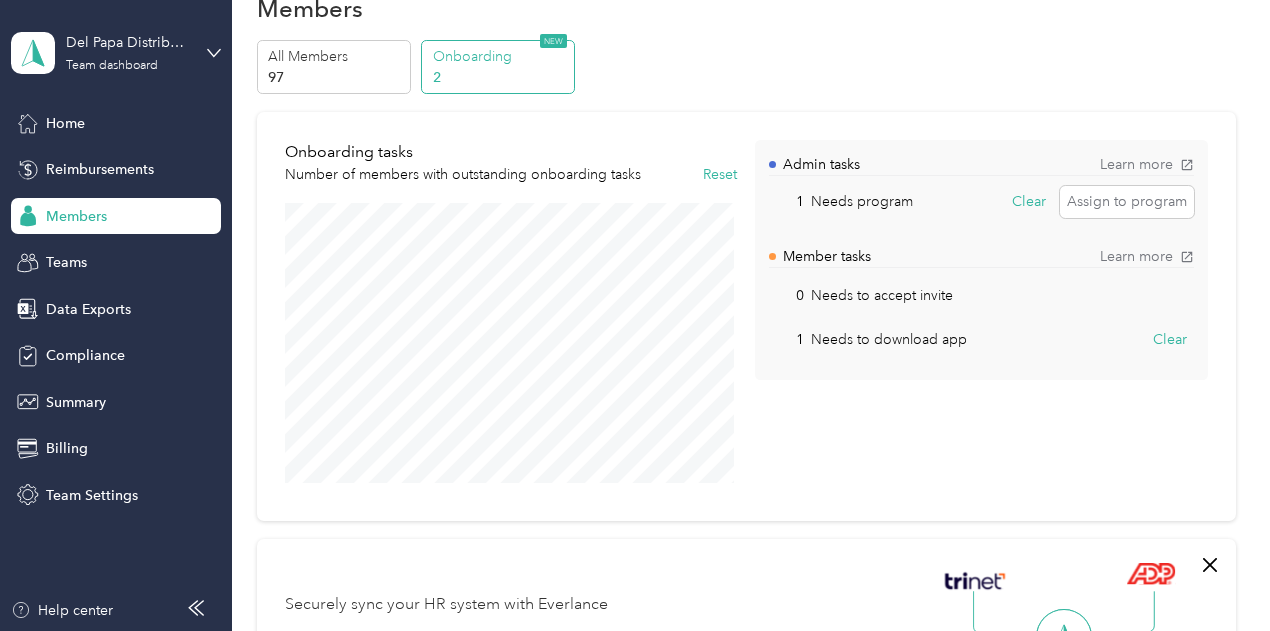 scroll, scrollTop: 0, scrollLeft: 0, axis: both 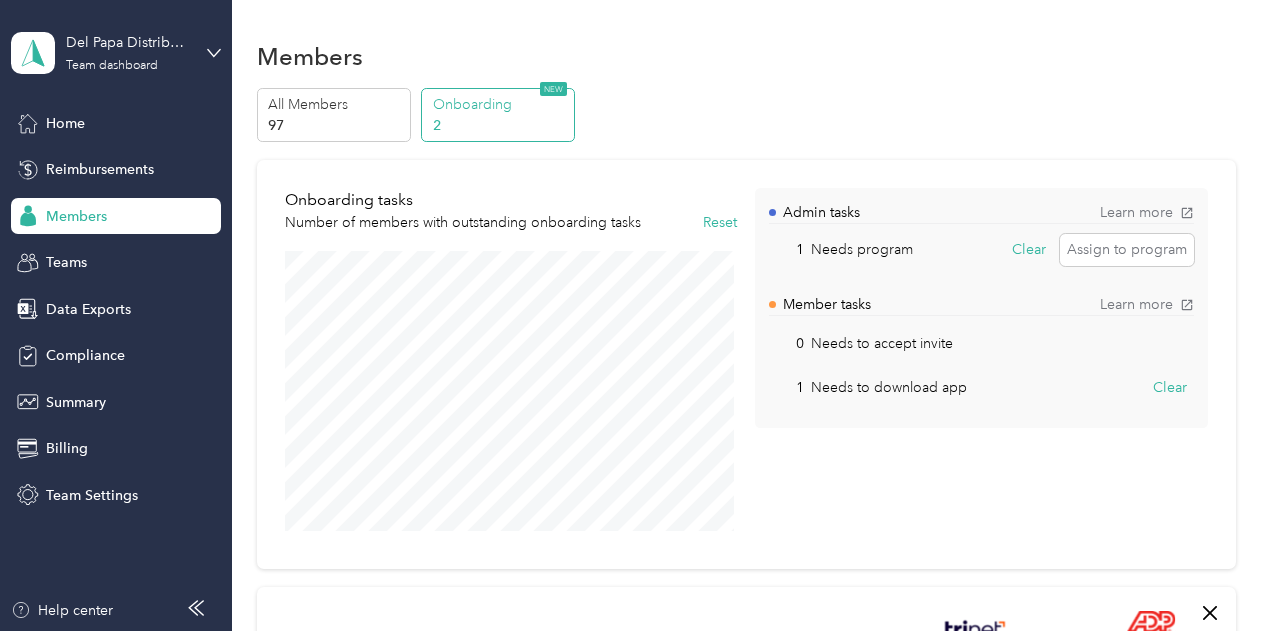 click on "Onboarding" at bounding box center [501, 104] 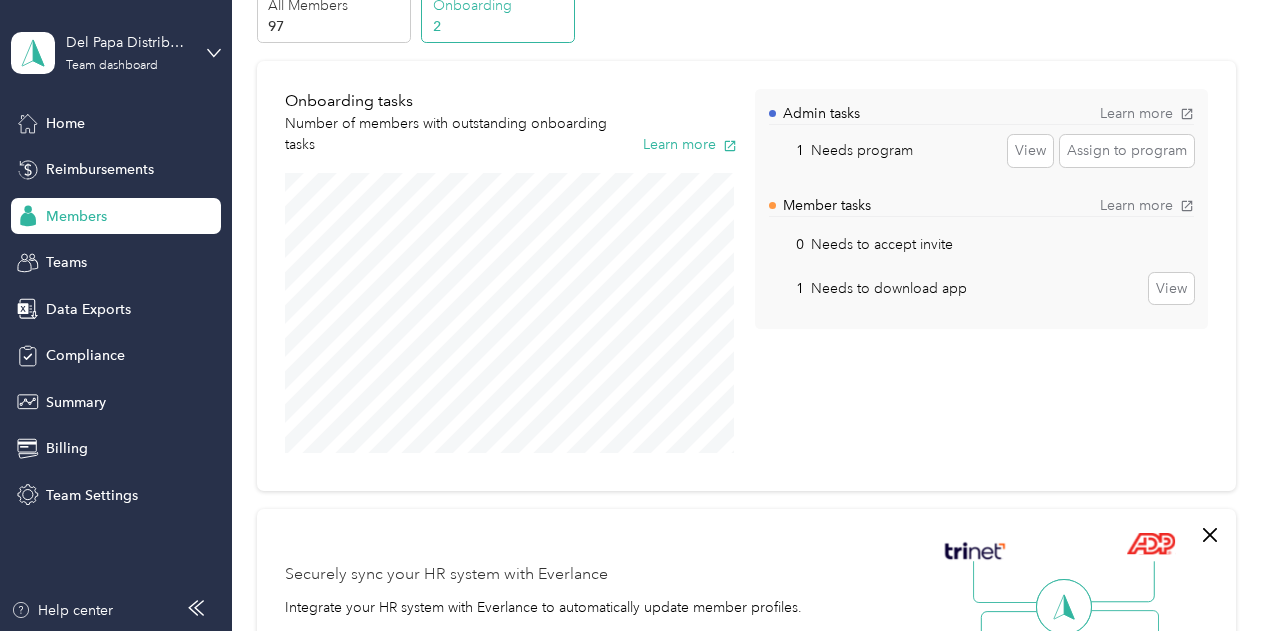scroll, scrollTop: 94, scrollLeft: 0, axis: vertical 